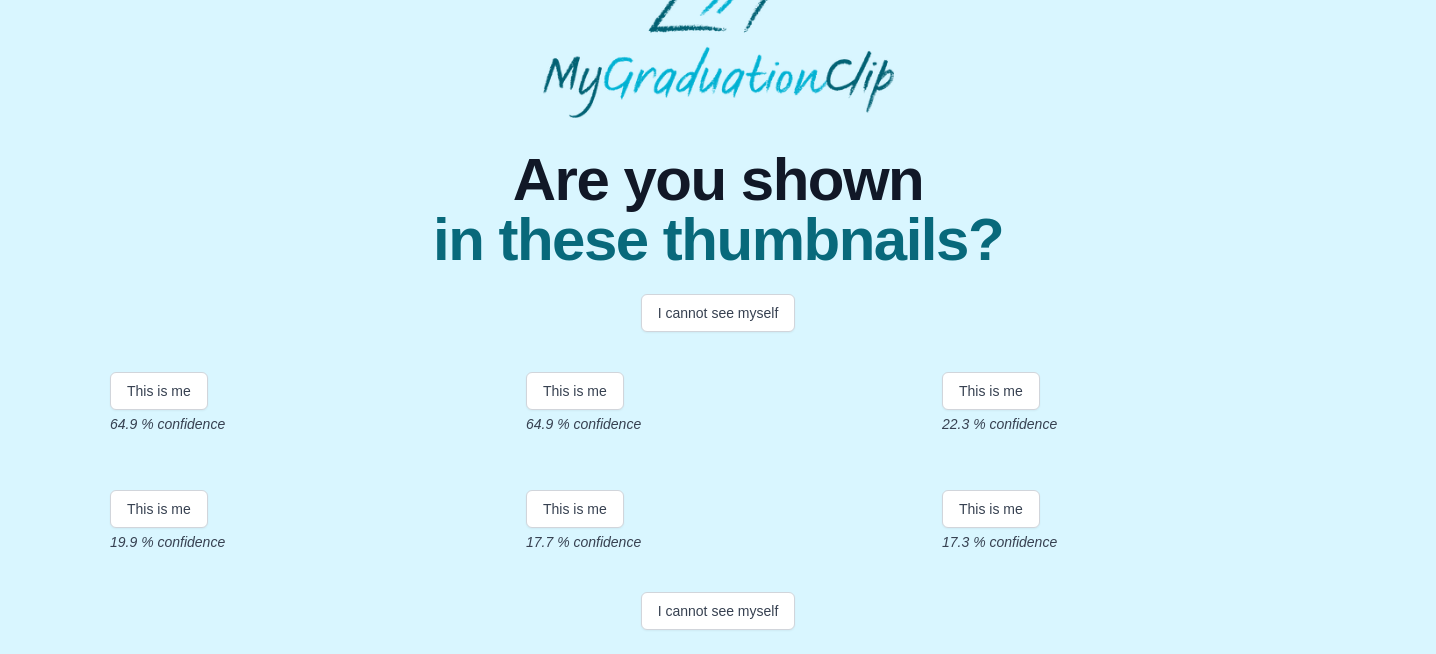 scroll, scrollTop: 178, scrollLeft: 0, axis: vertical 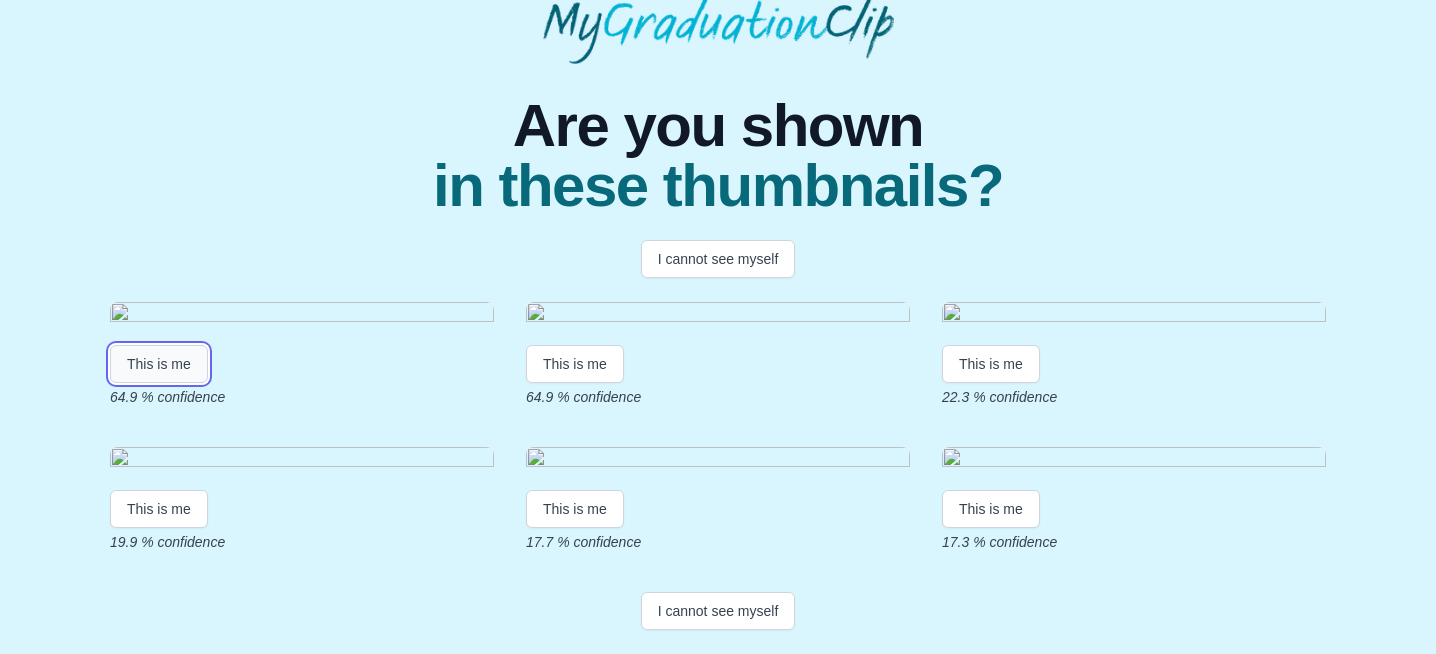 click on "This is me" at bounding box center [159, 364] 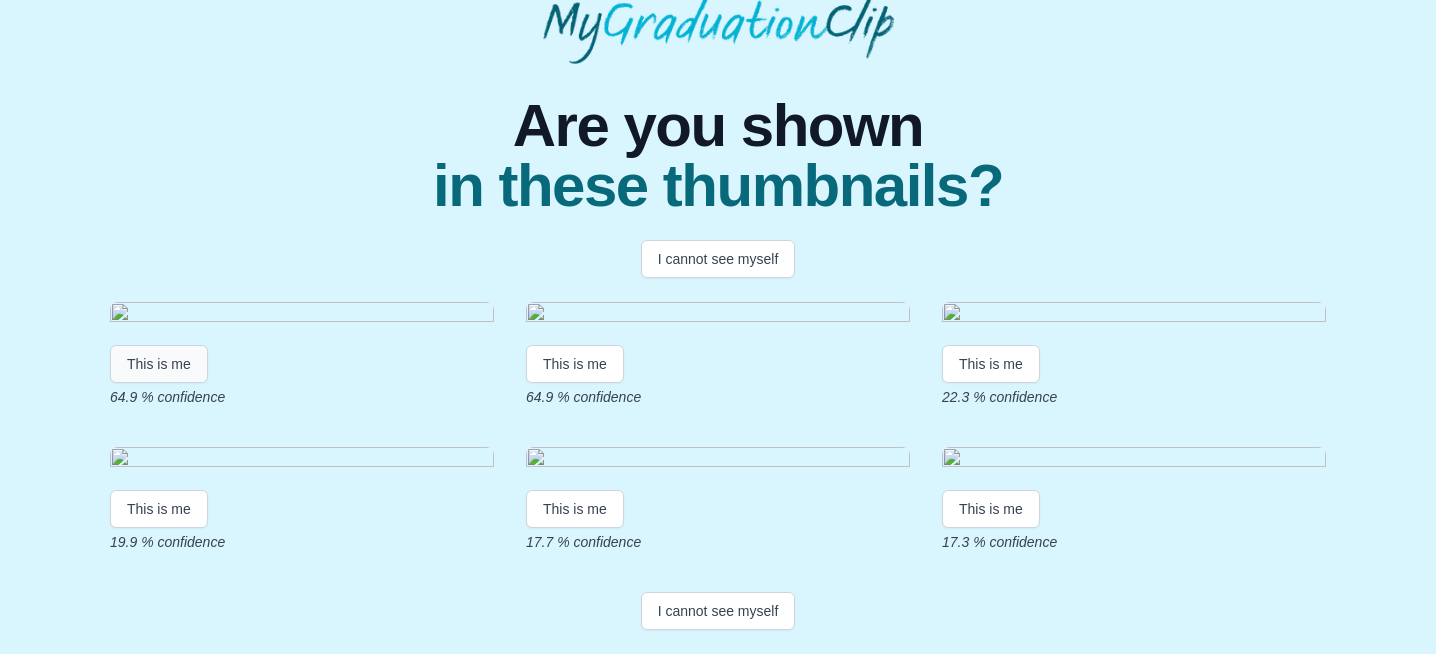 scroll, scrollTop: 0, scrollLeft: 0, axis: both 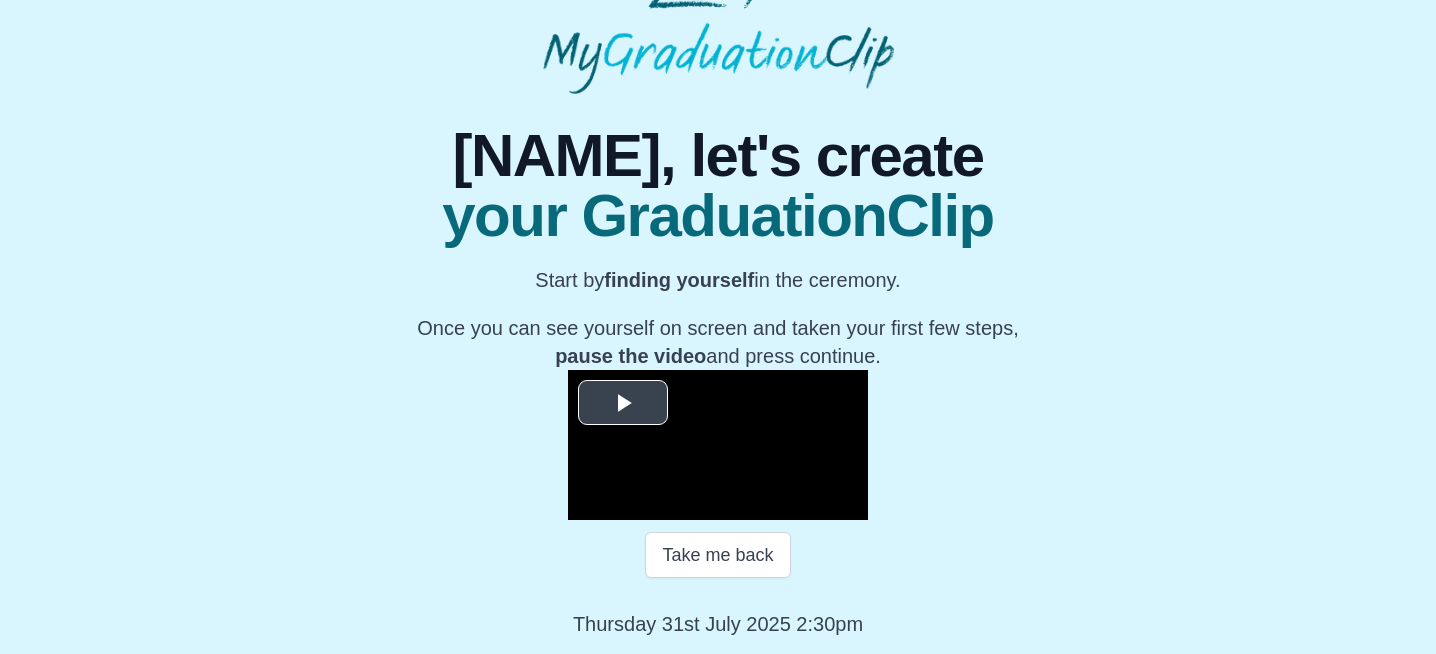 click at bounding box center [623, 402] 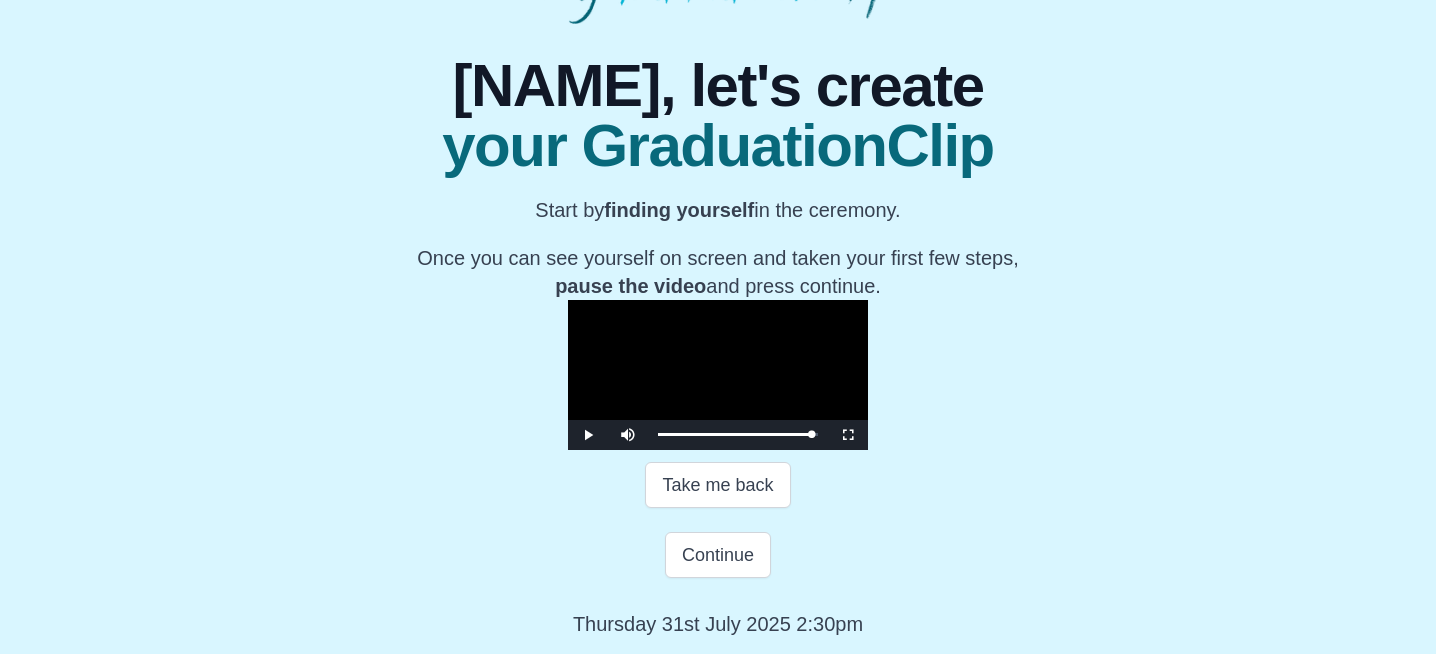 click at bounding box center (718, 375) 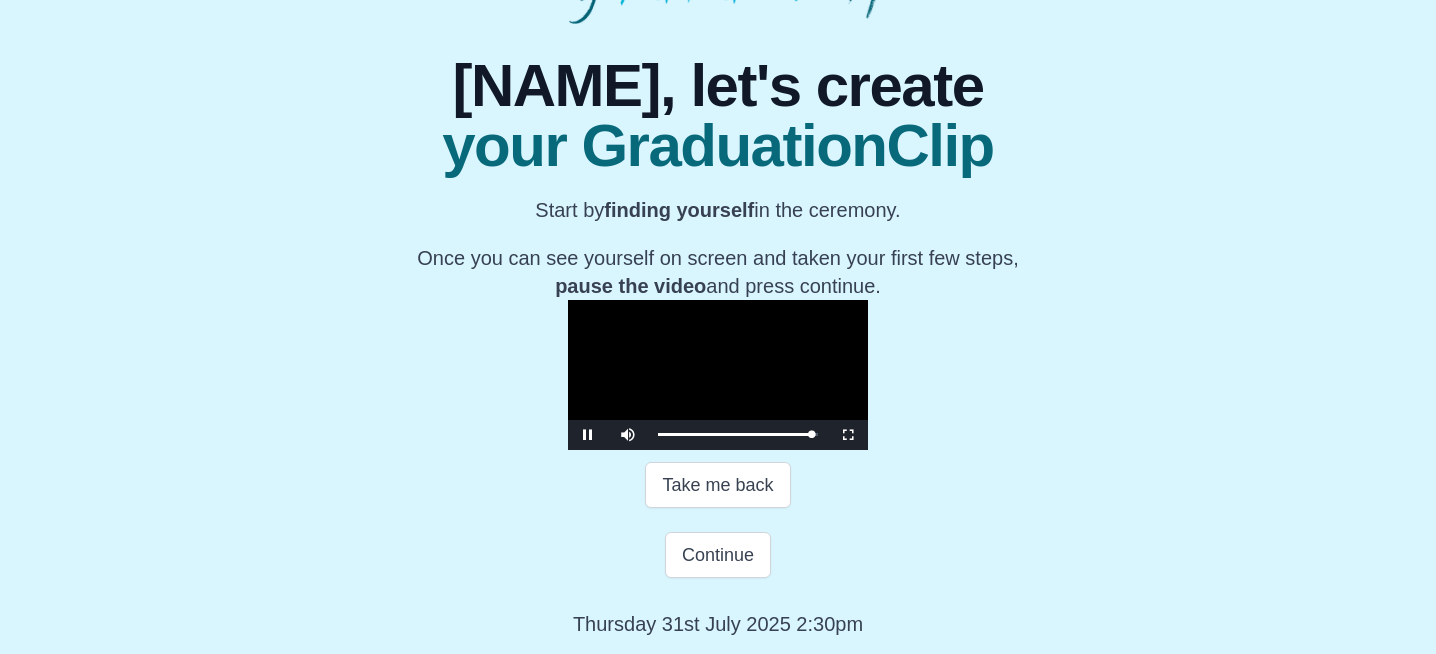 click at bounding box center (718, 375) 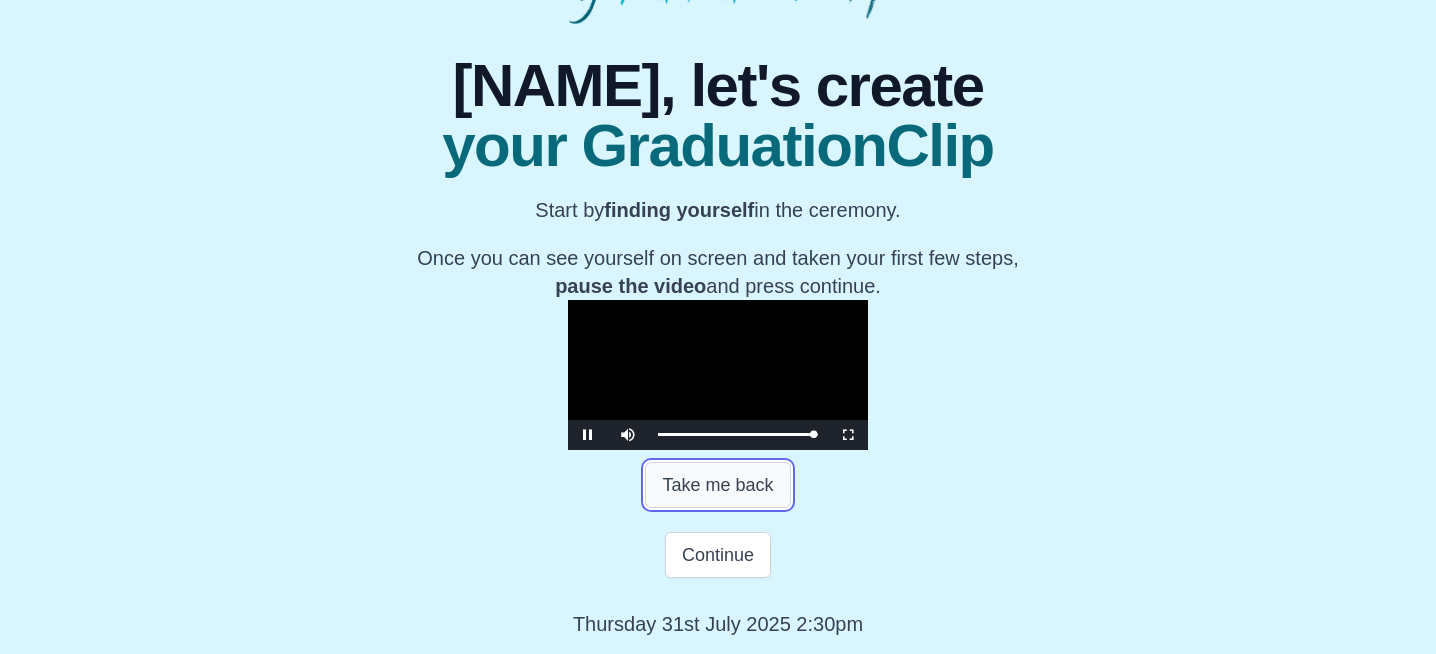 click on "Take me back" at bounding box center [717, 485] 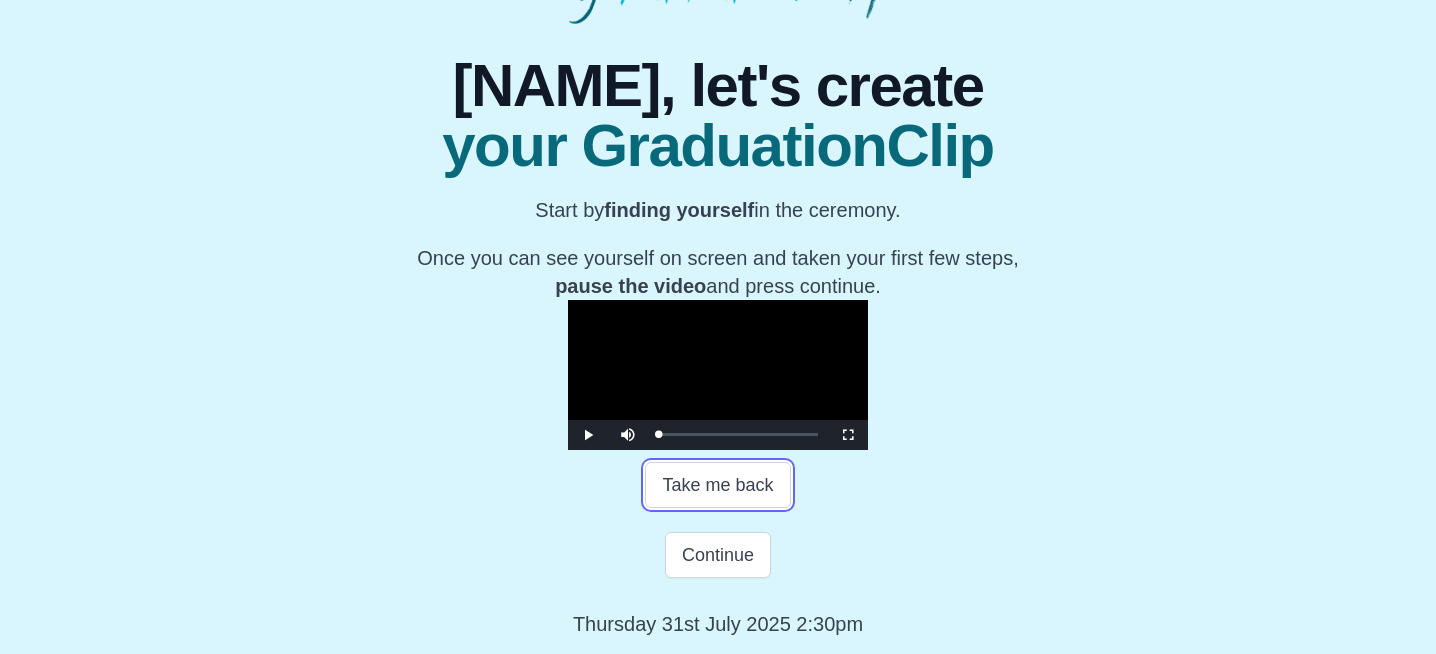 drag, startPoint x: 764, startPoint y: 522, endPoint x: 385, endPoint y: 522, distance: 379 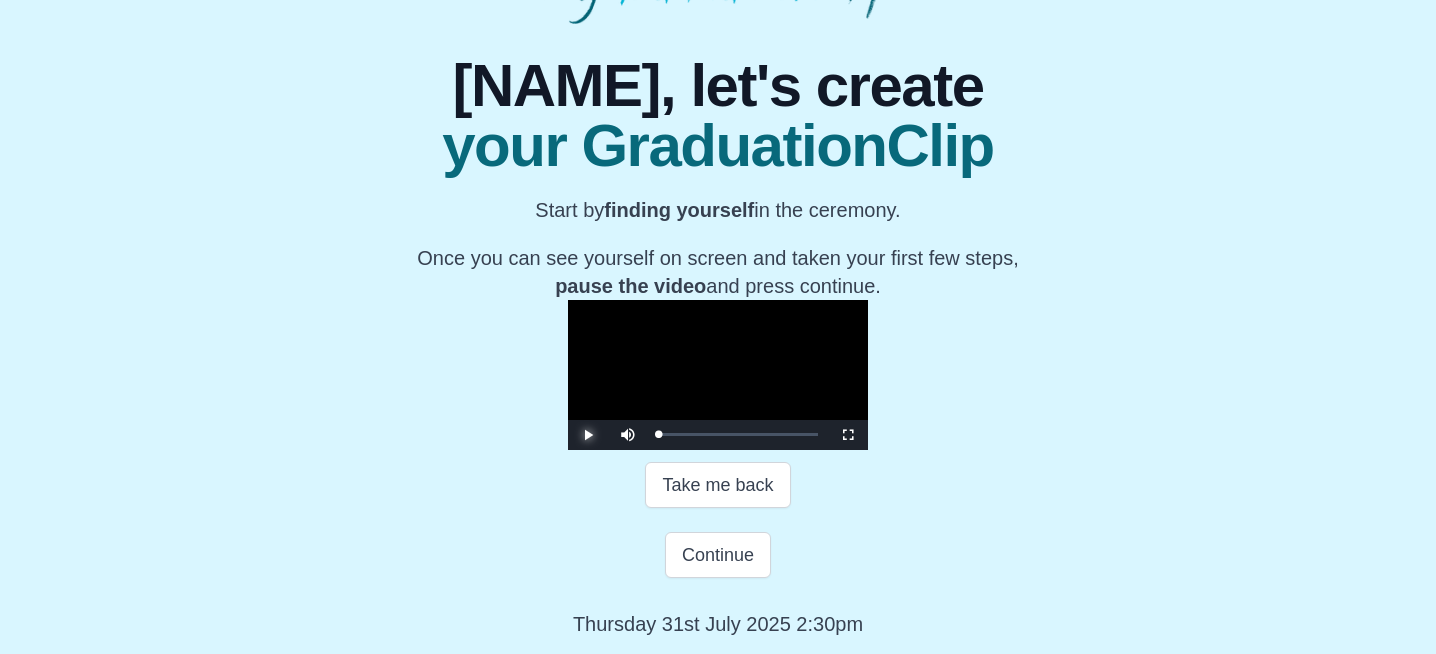 click at bounding box center [588, 435] 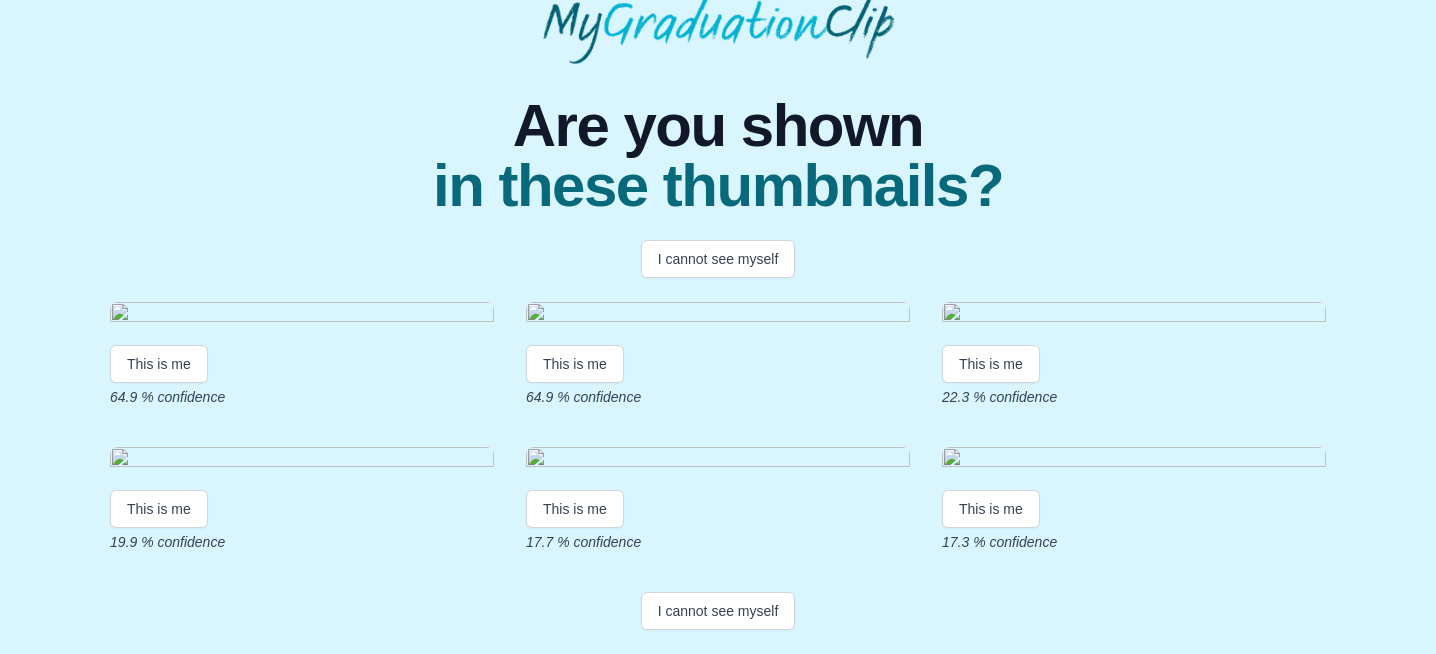 scroll, scrollTop: 482, scrollLeft: 0, axis: vertical 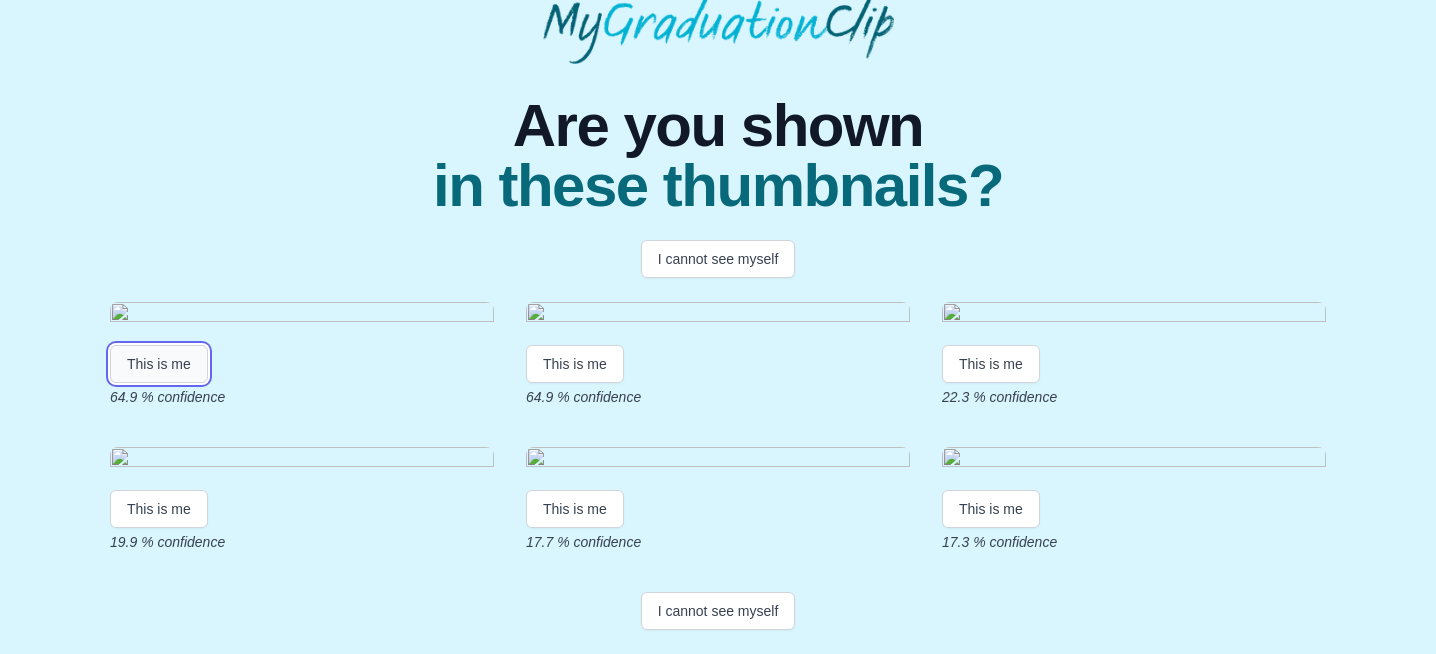 click on "This is me" at bounding box center [159, 364] 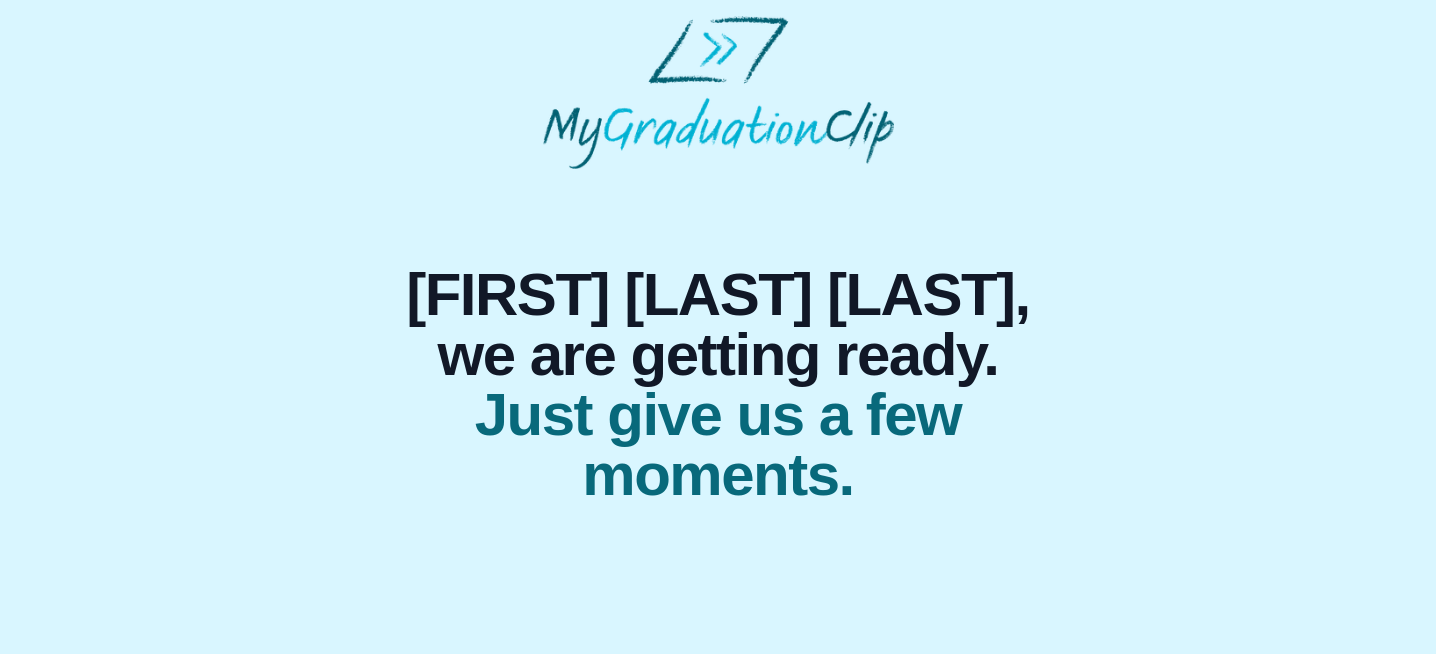 scroll, scrollTop: 0, scrollLeft: 0, axis: both 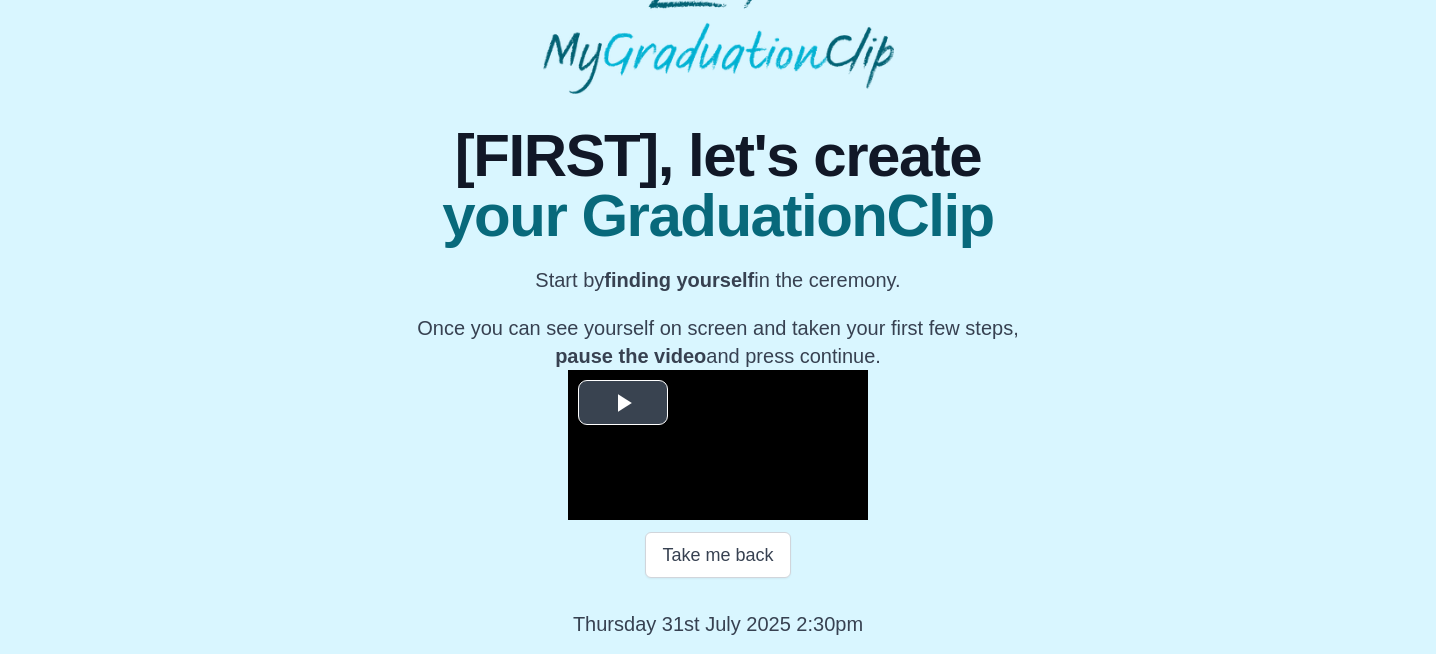 click at bounding box center (623, 402) 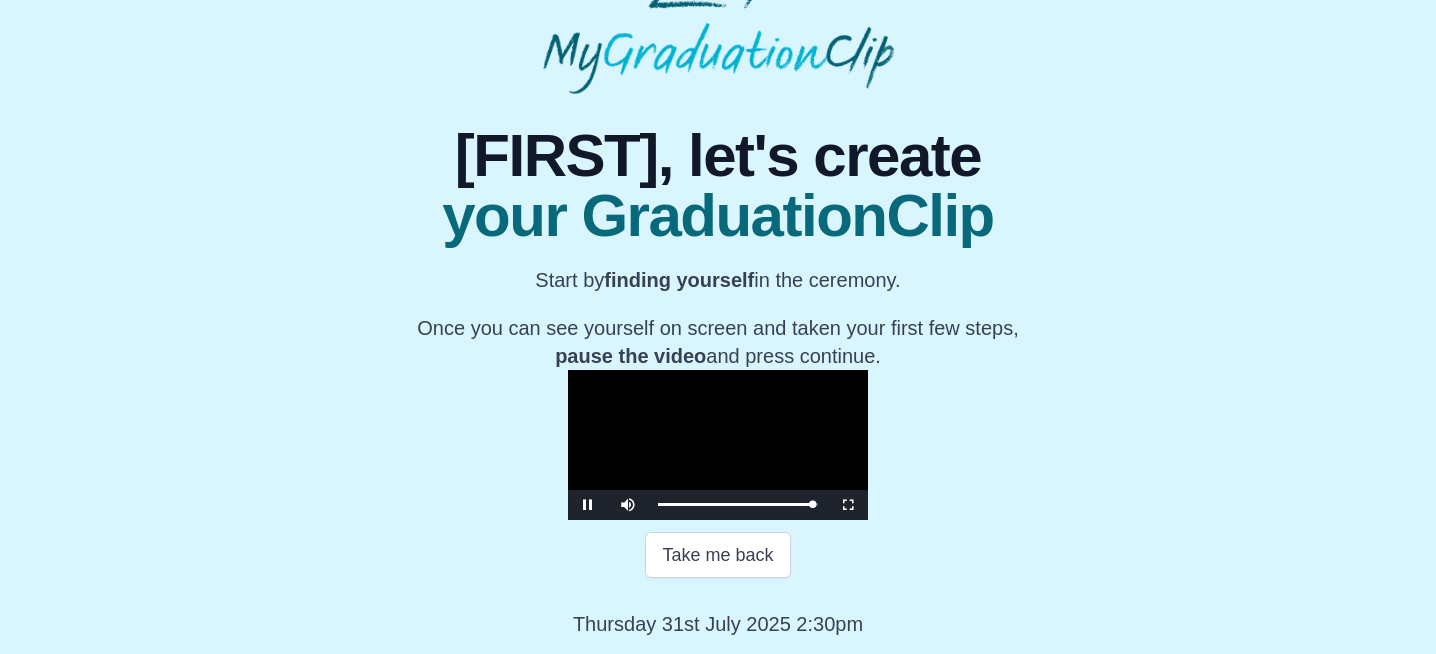 scroll, scrollTop: 329, scrollLeft: 0, axis: vertical 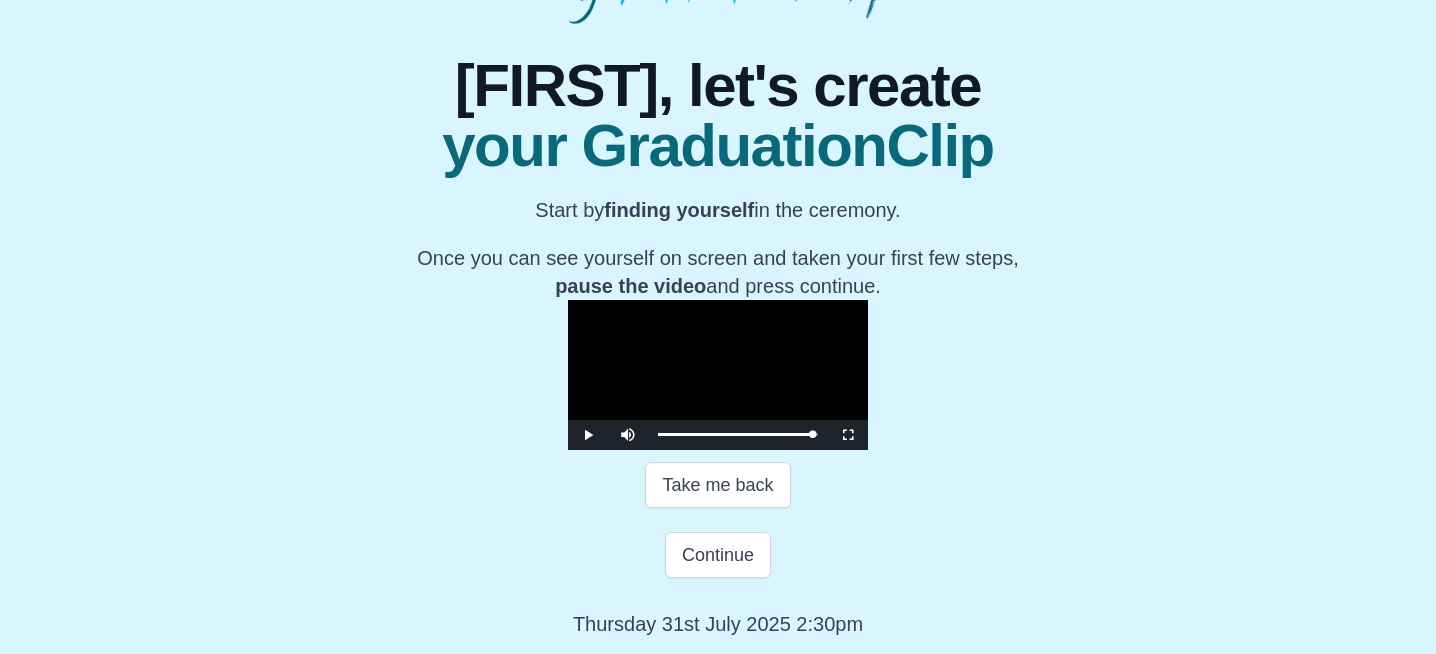 click at bounding box center [718, 375] 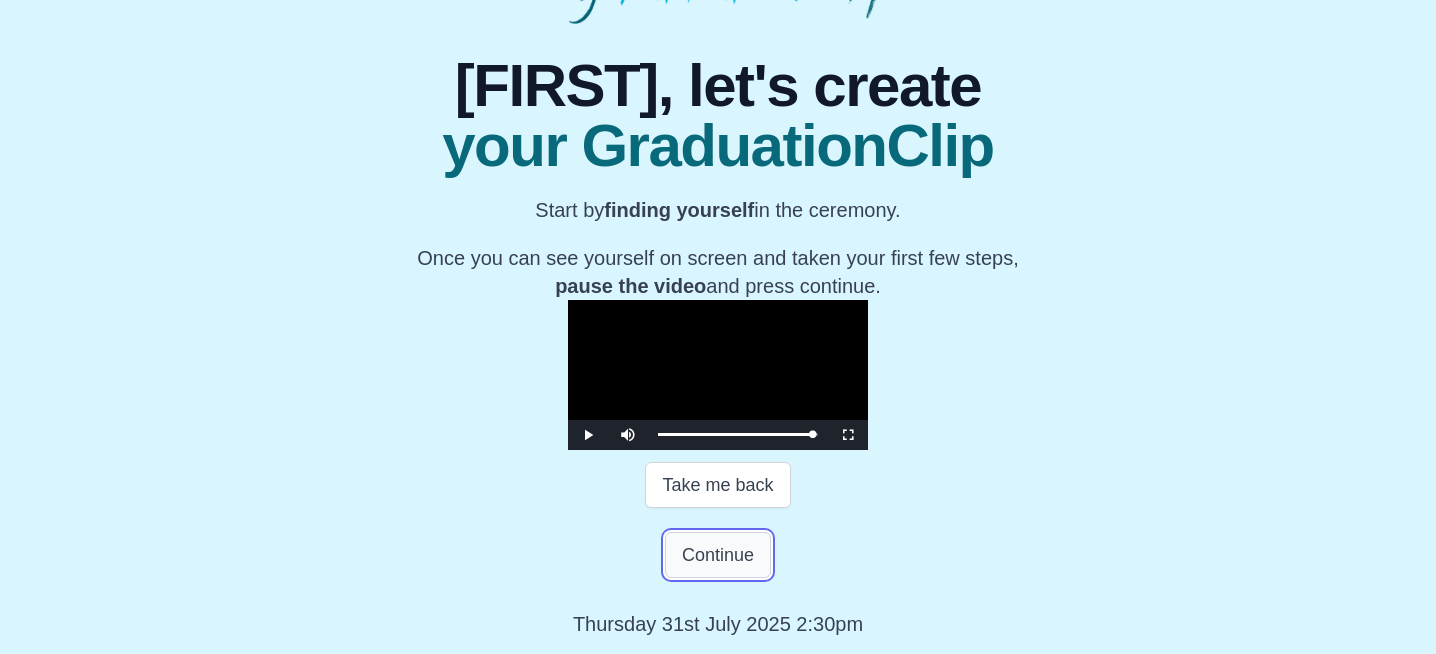 click on "Continue" at bounding box center (718, 555) 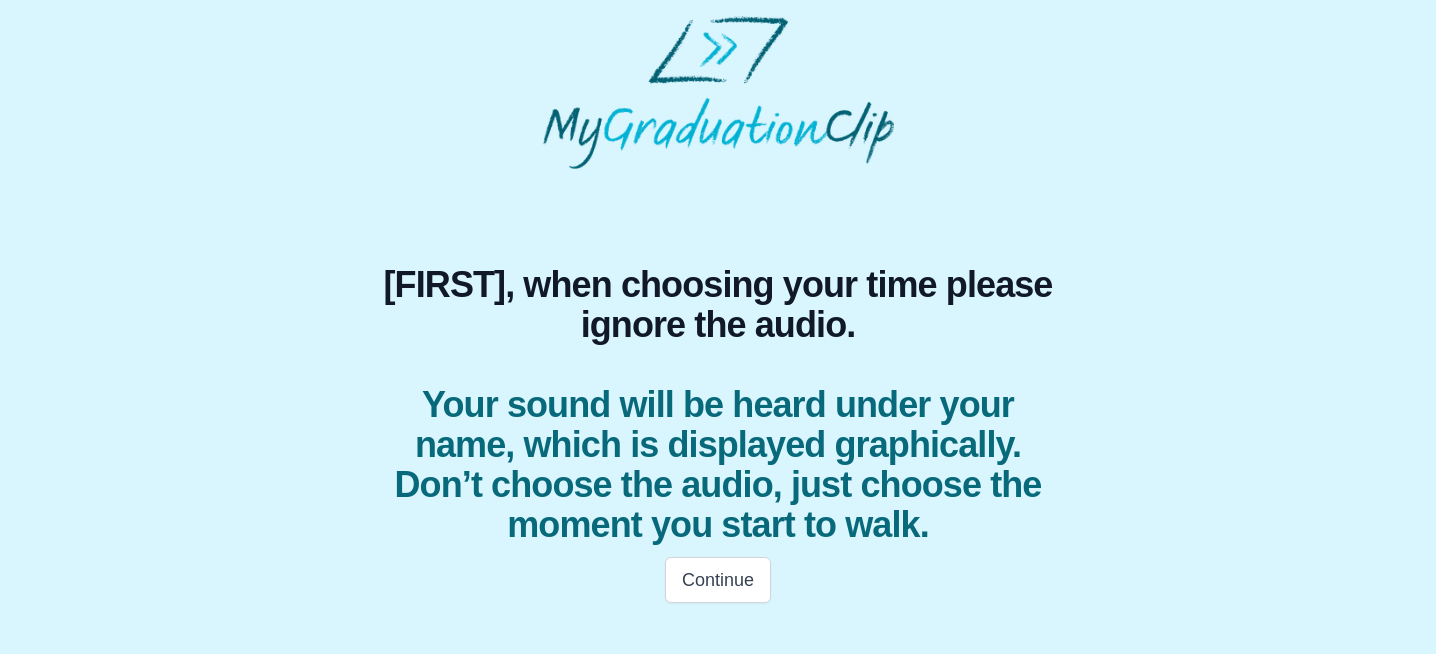 scroll, scrollTop: 0, scrollLeft: 0, axis: both 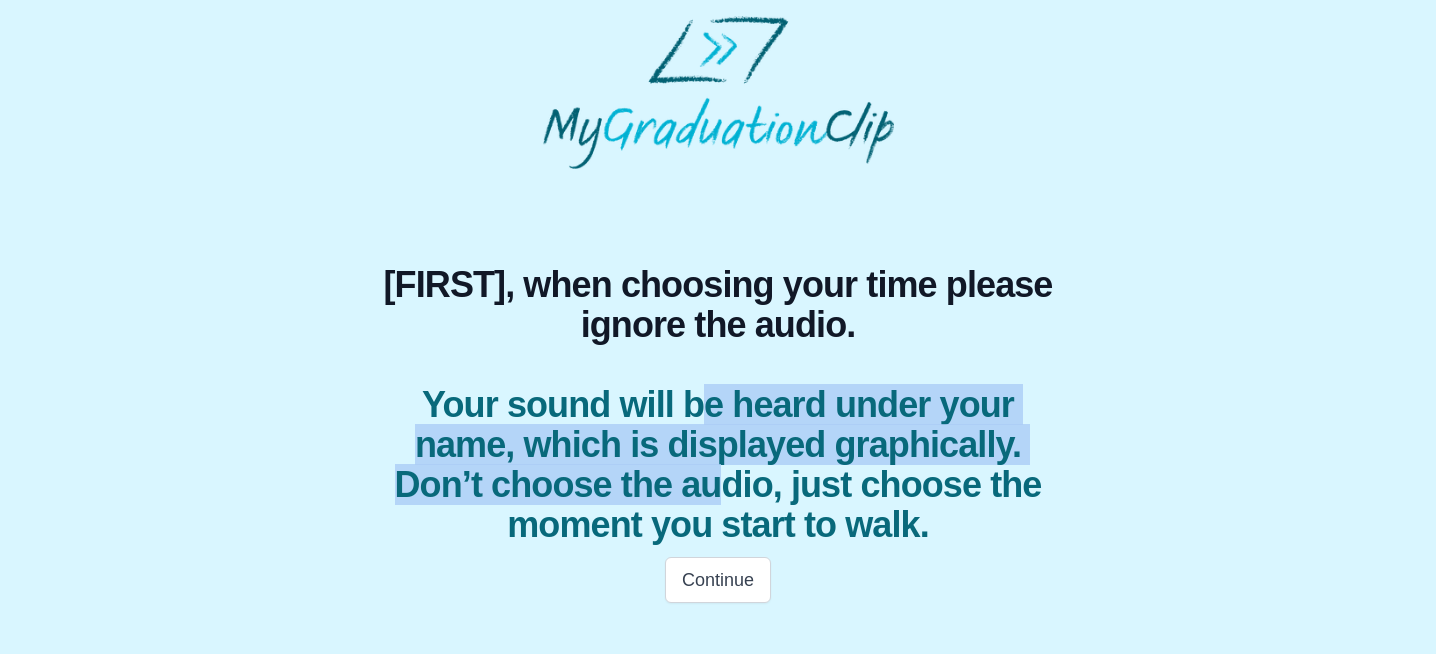 drag, startPoint x: 705, startPoint y: 404, endPoint x: 719, endPoint y: 479, distance: 76.29548 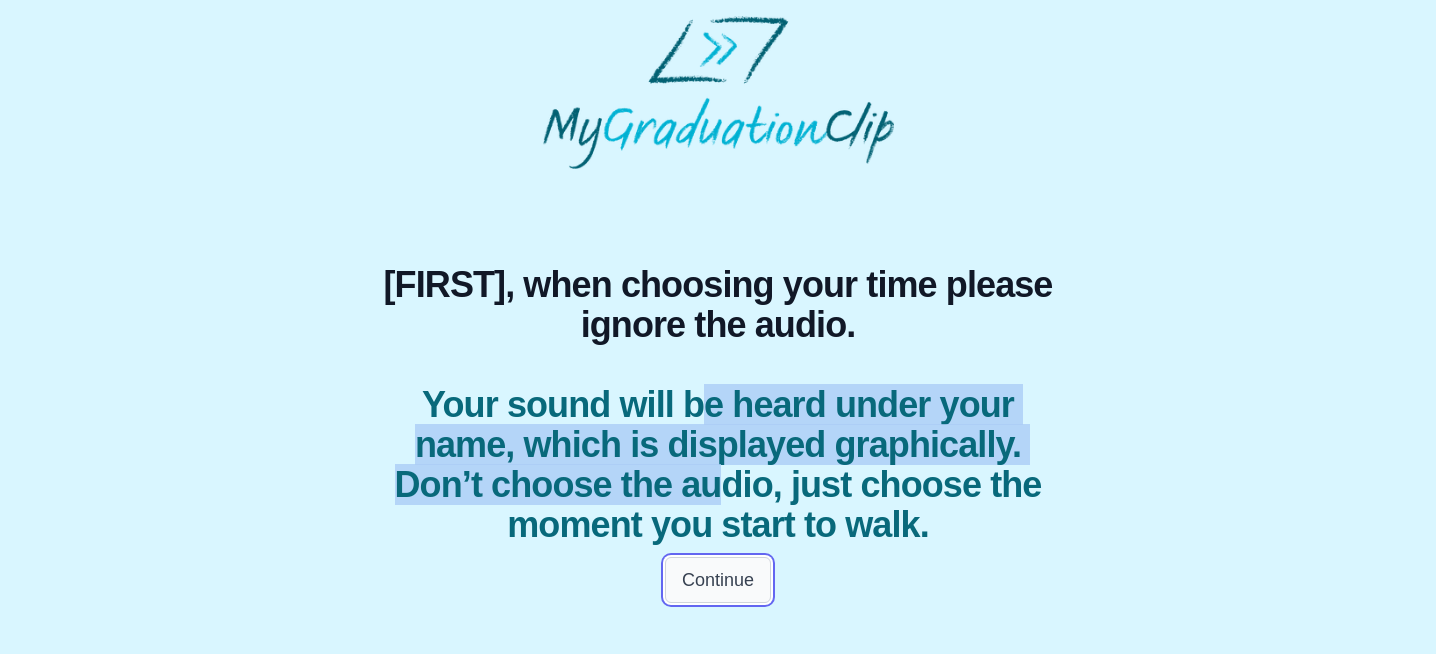 click on "Continue" at bounding box center (718, 580) 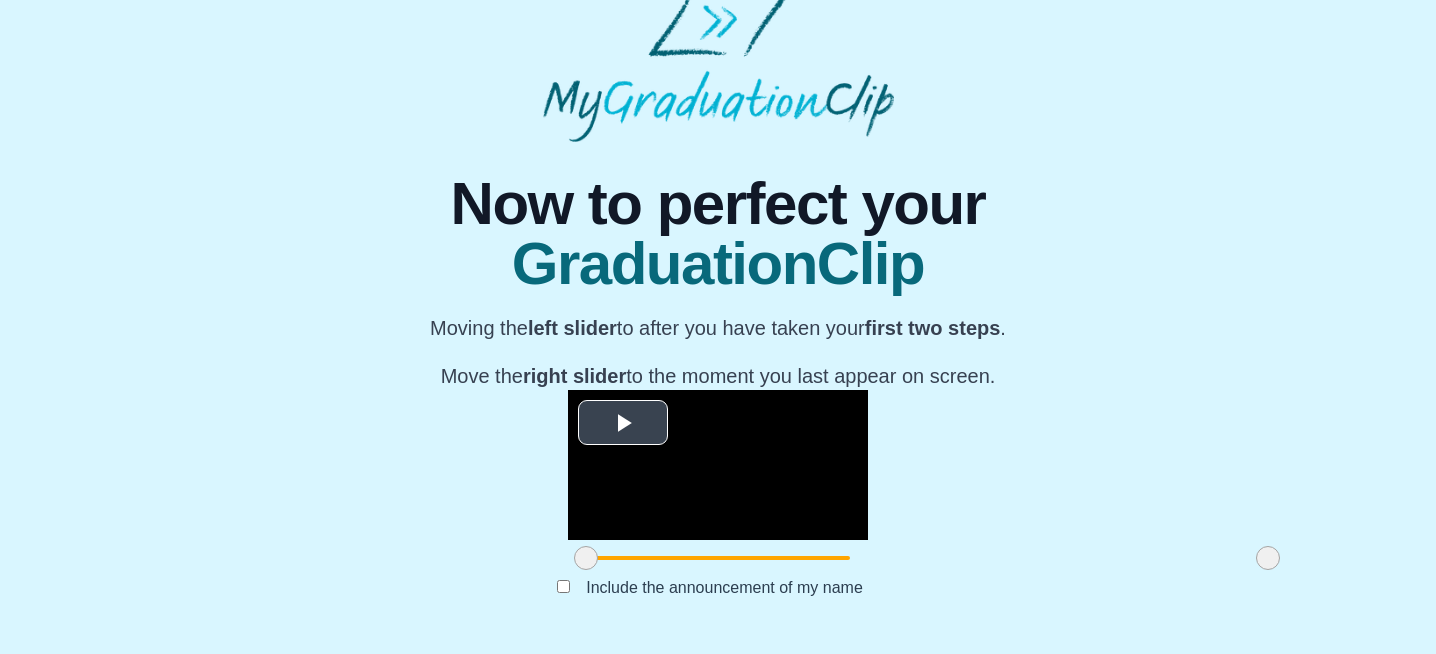 scroll, scrollTop: 281, scrollLeft: 0, axis: vertical 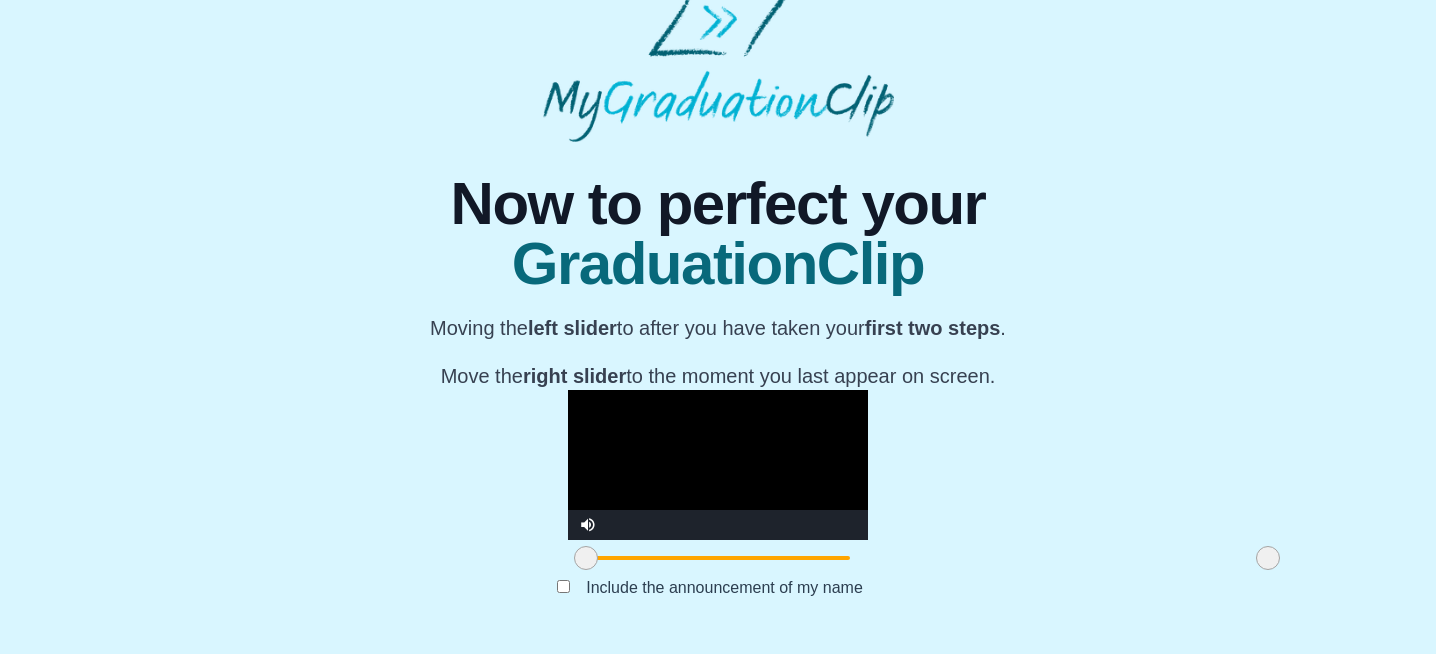 click at bounding box center [718, 465] 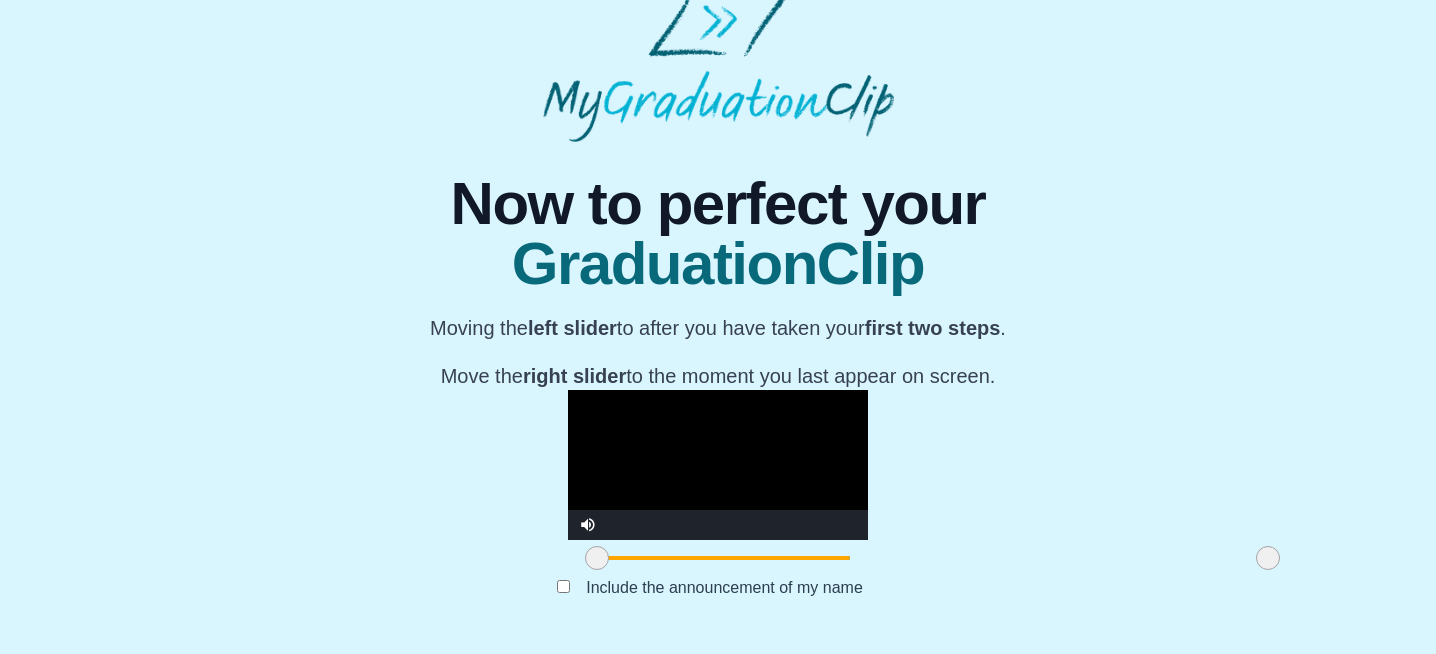 drag, startPoint x: 370, startPoint y: 557, endPoint x: 383, endPoint y: 557, distance: 13 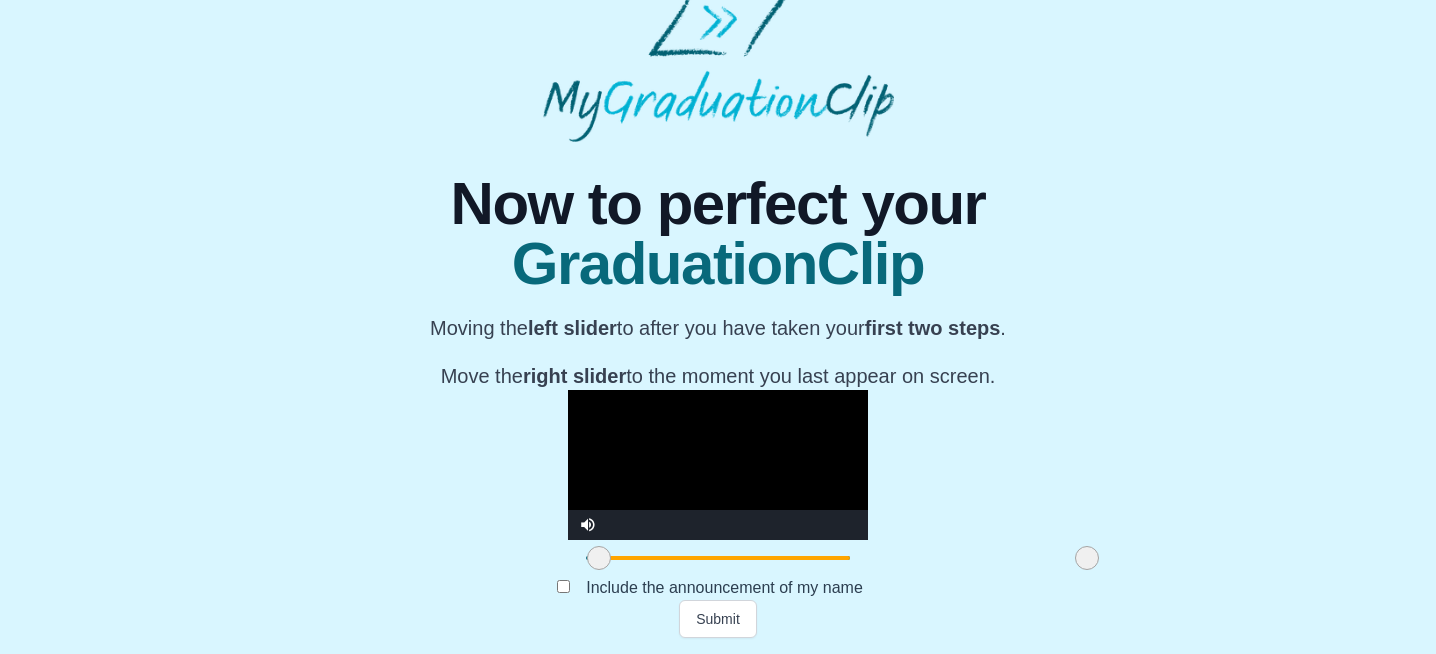 drag, startPoint x: 1063, startPoint y: 562, endPoint x: 882, endPoint y: 555, distance: 181.13531 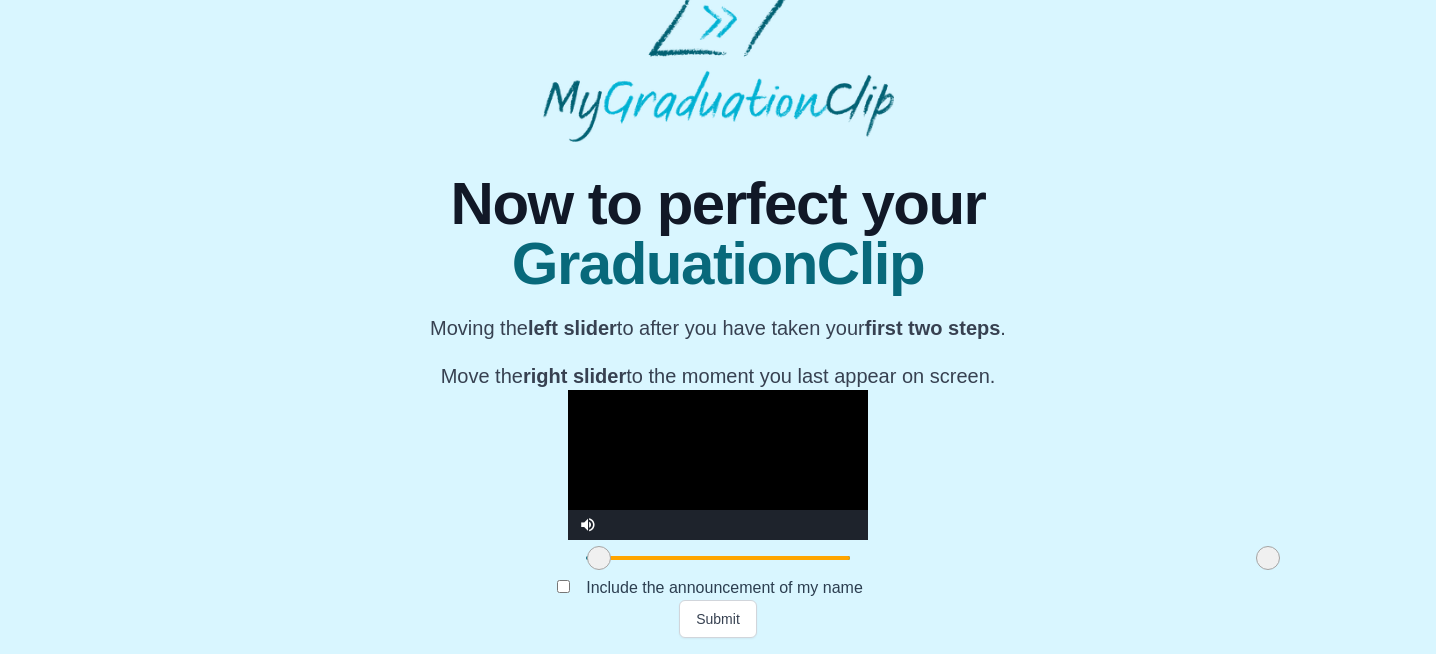 drag, startPoint x: 882, startPoint y: 555, endPoint x: 1086, endPoint y: 553, distance: 204.0098 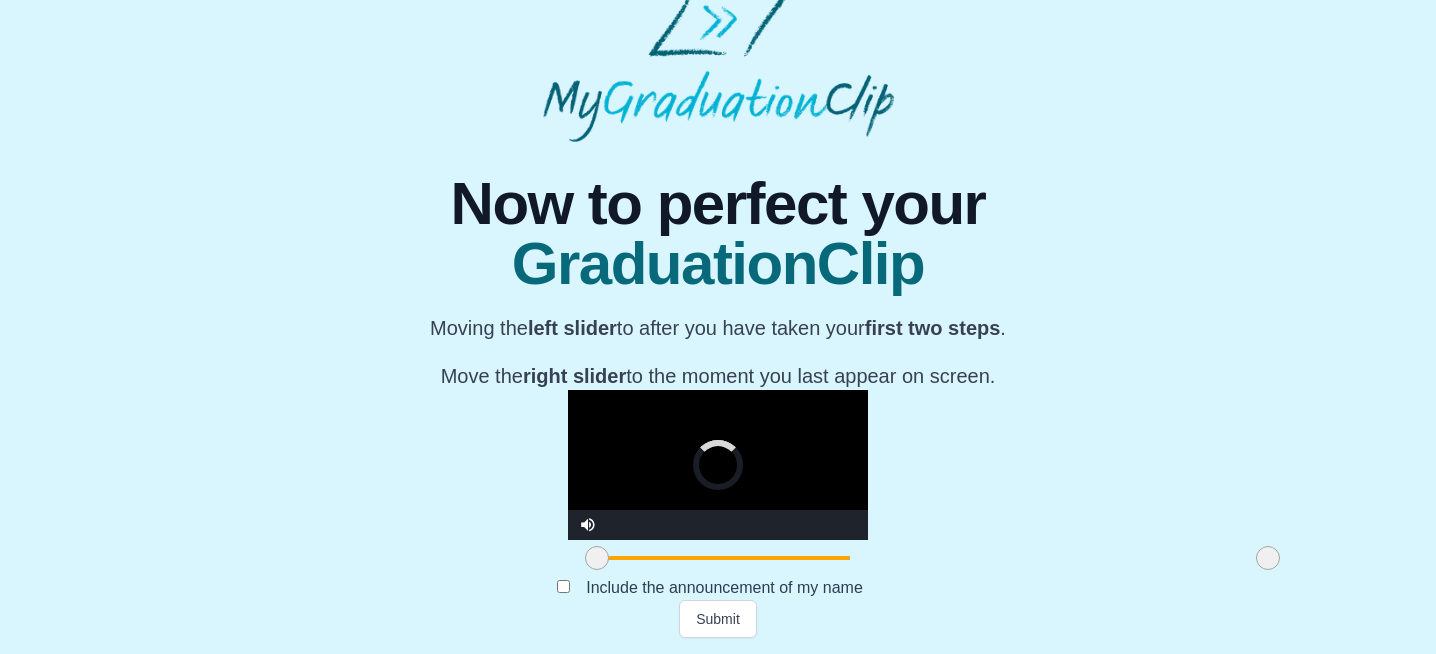 drag, startPoint x: 391, startPoint y: 555, endPoint x: 343, endPoint y: 556, distance: 48.010414 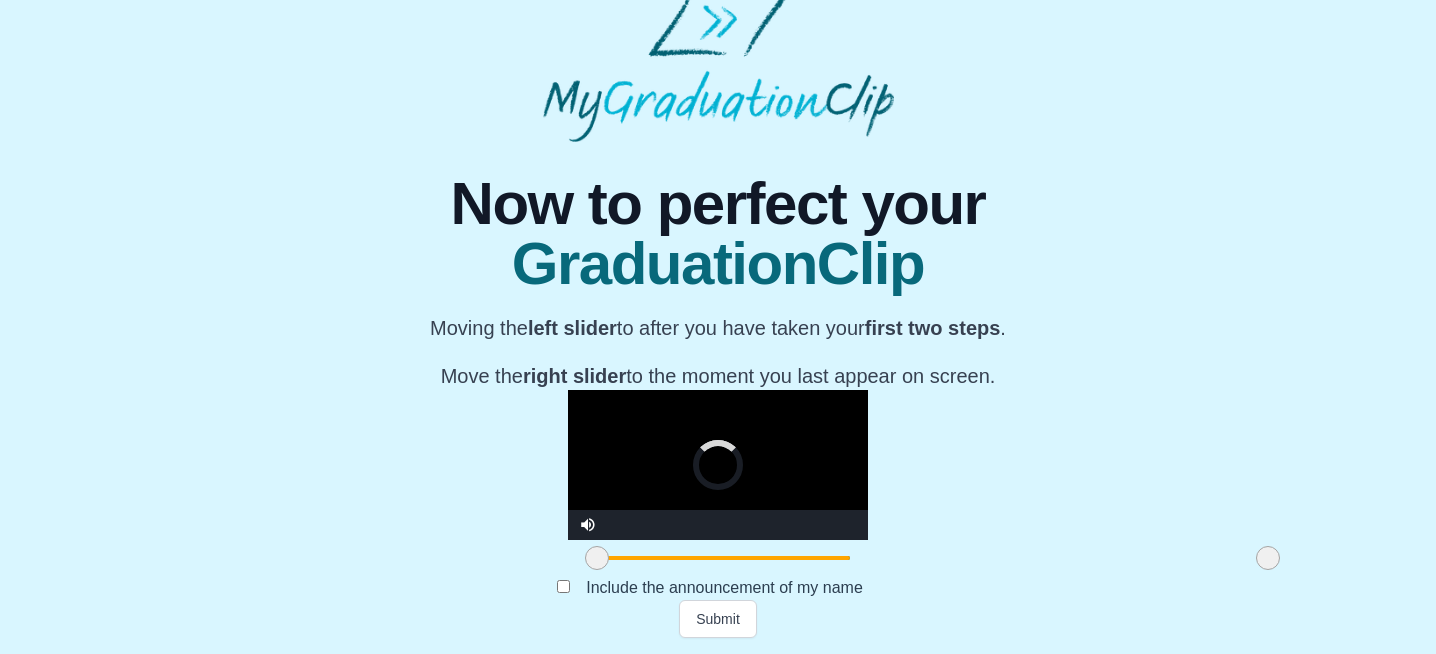 click on "**********" at bounding box center [718, 390] 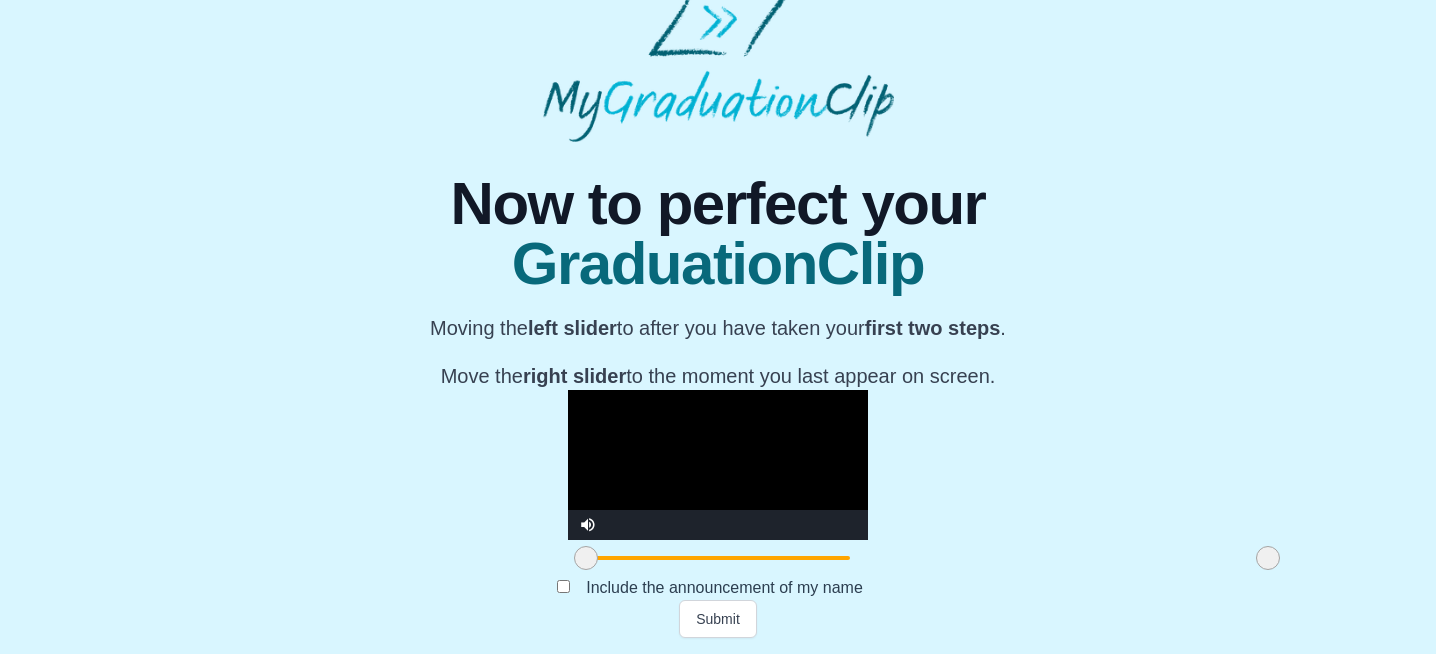 click at bounding box center (718, 465) 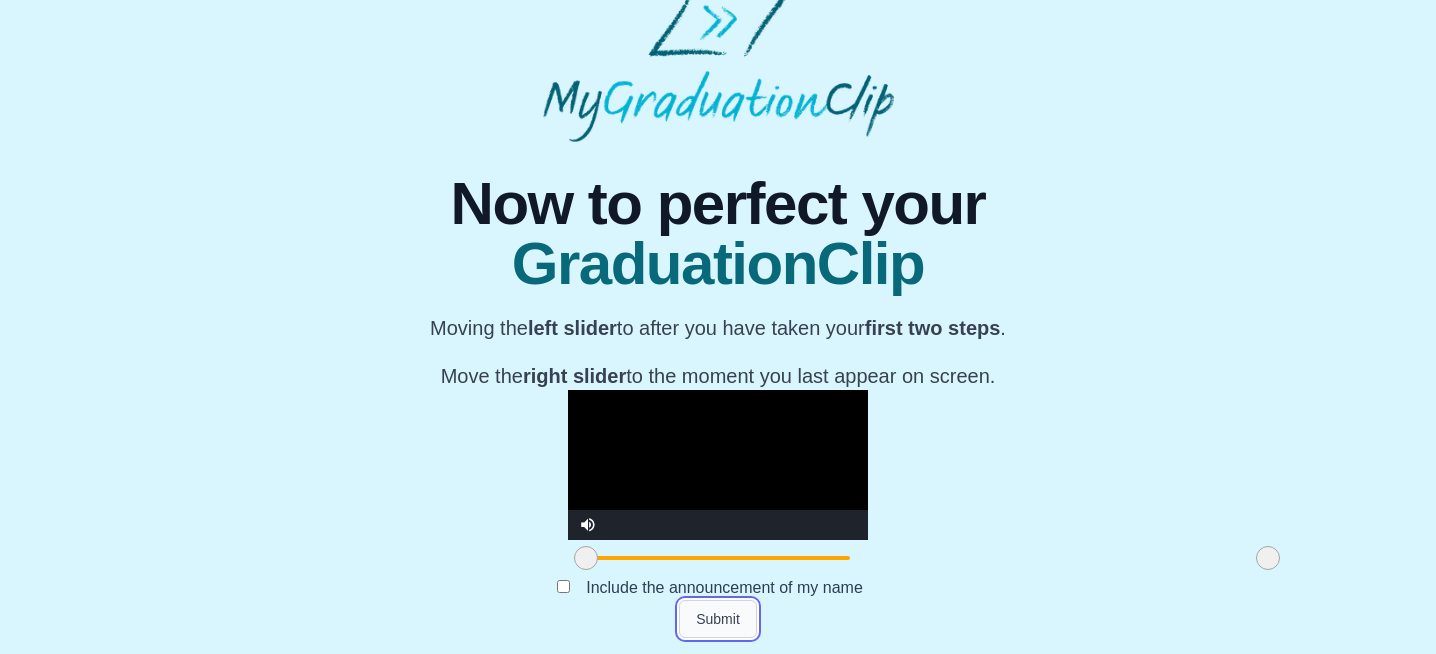 click on "Submit" at bounding box center [718, 619] 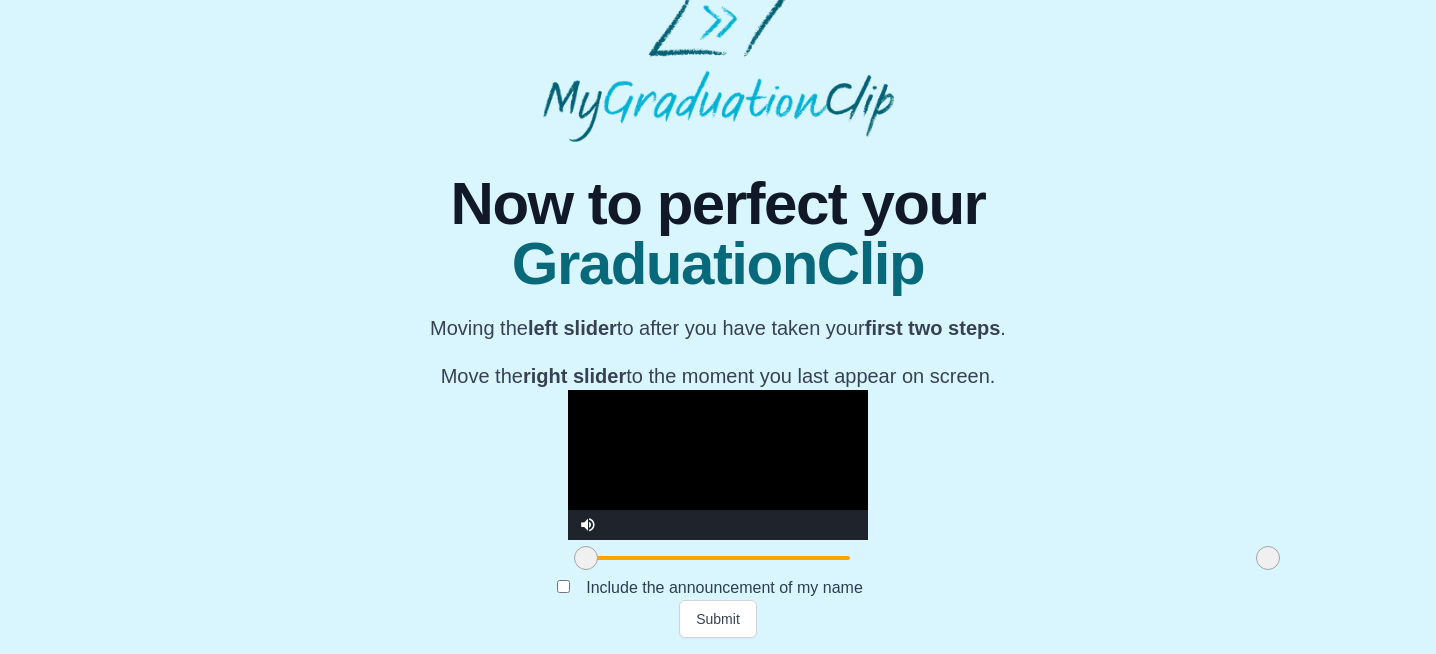 scroll, scrollTop: 0, scrollLeft: 0, axis: both 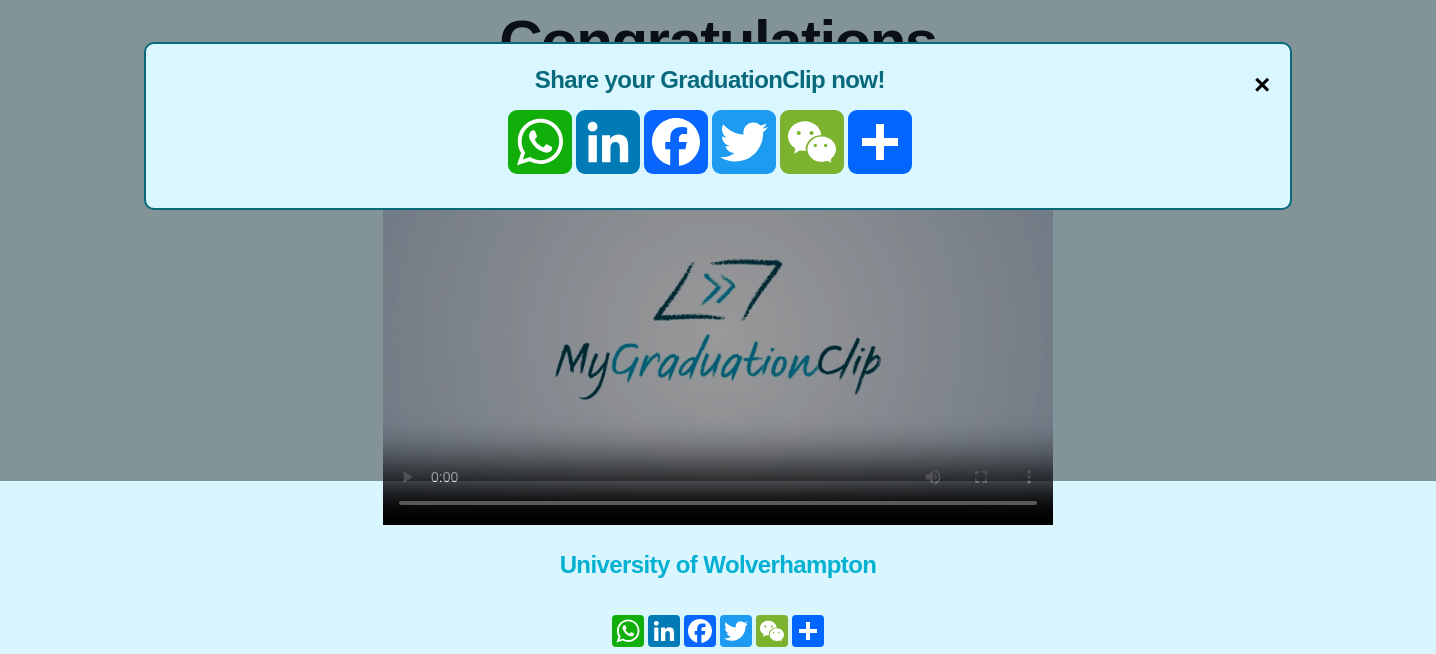 click on "×" at bounding box center (1262, 85) 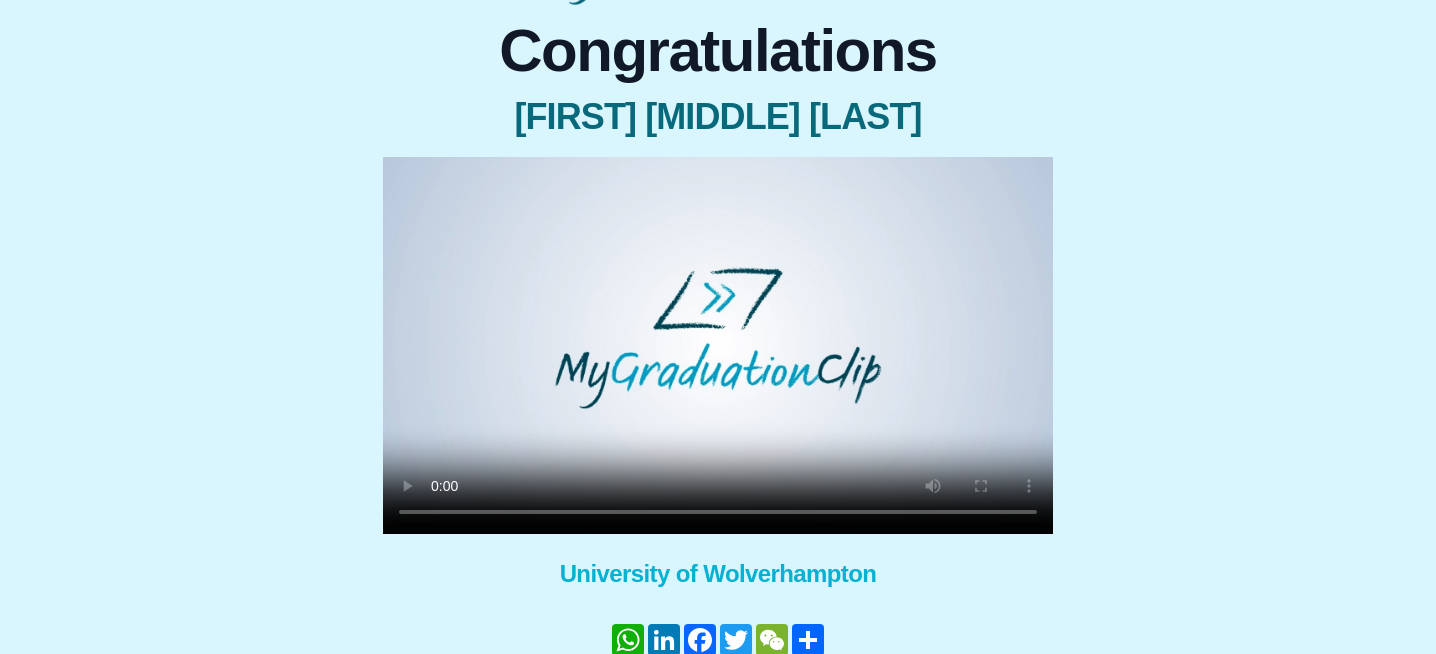 scroll, scrollTop: 285, scrollLeft: 0, axis: vertical 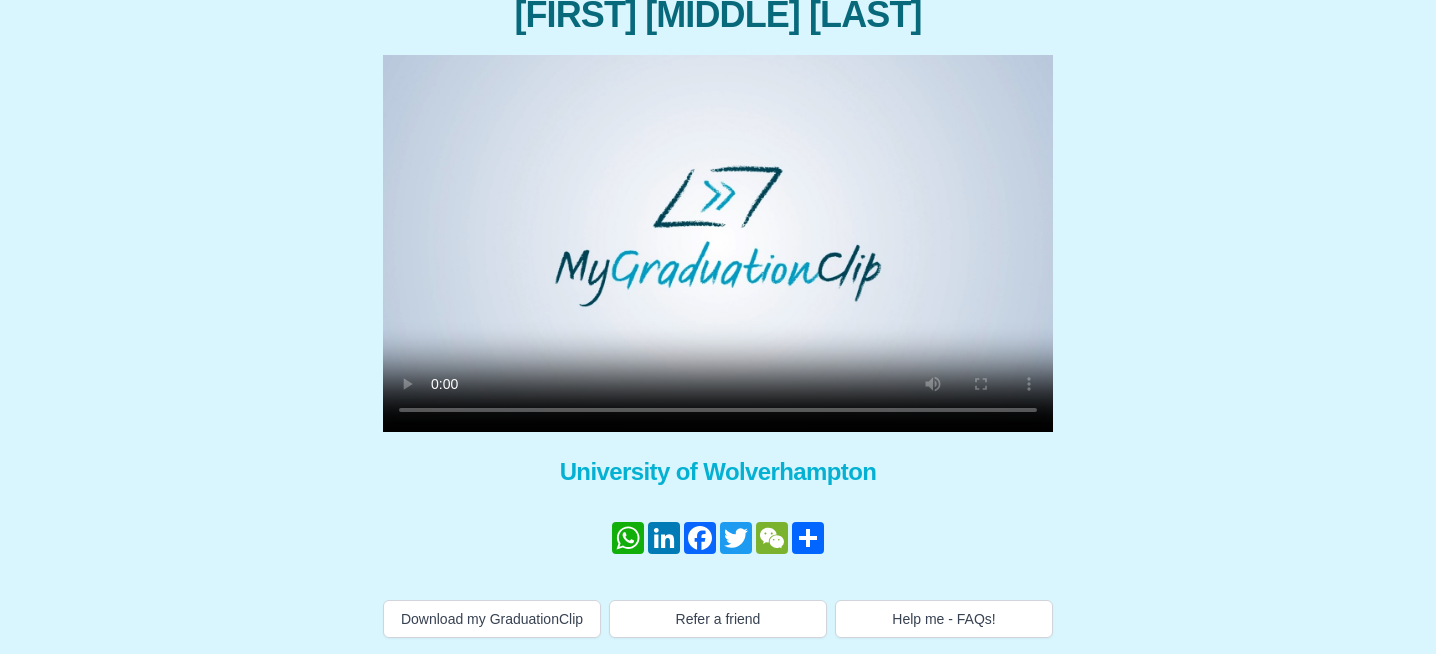 click at bounding box center (718, 243) 